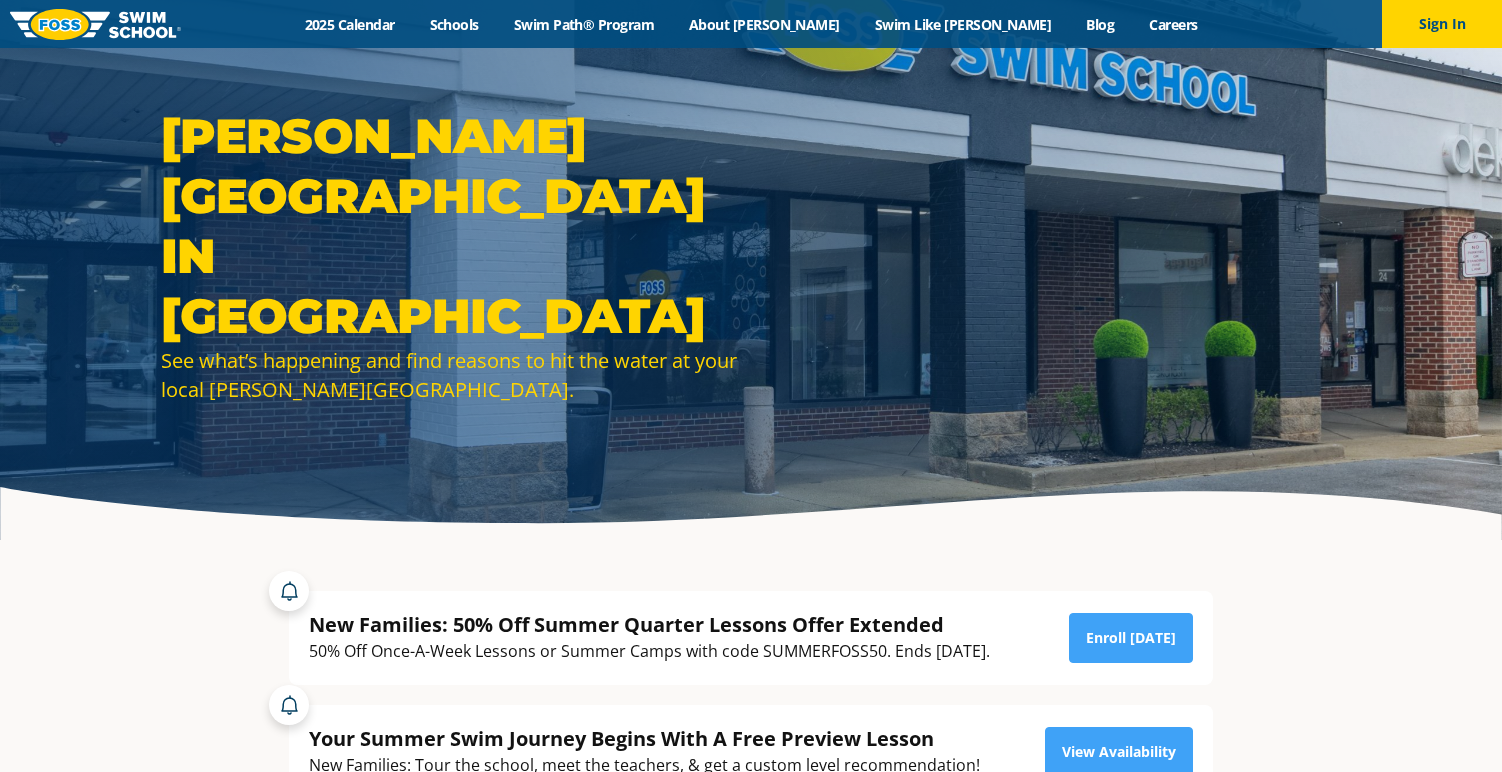 scroll, scrollTop: 0, scrollLeft: 0, axis: both 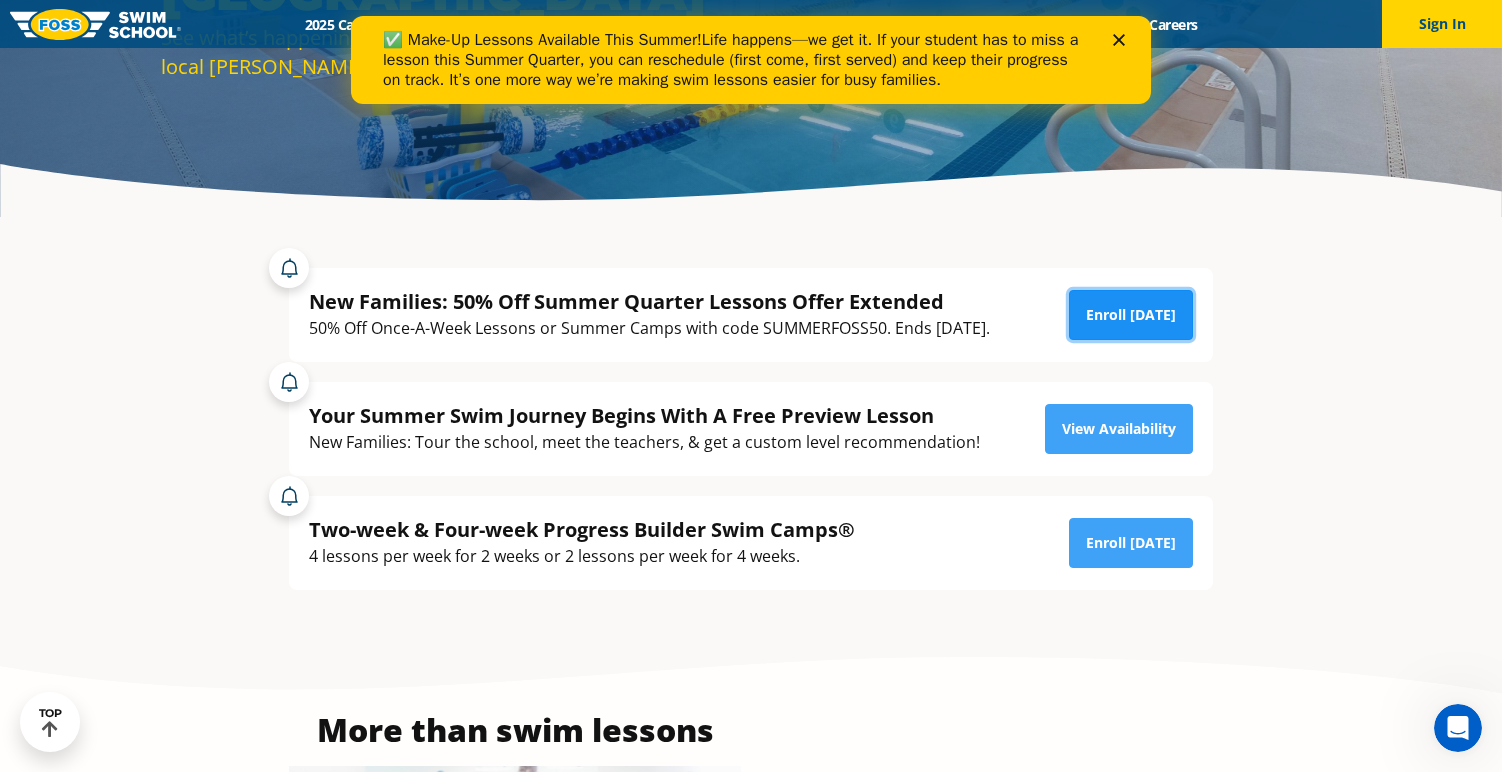click on "Enroll [DATE]" at bounding box center (1131, 315) 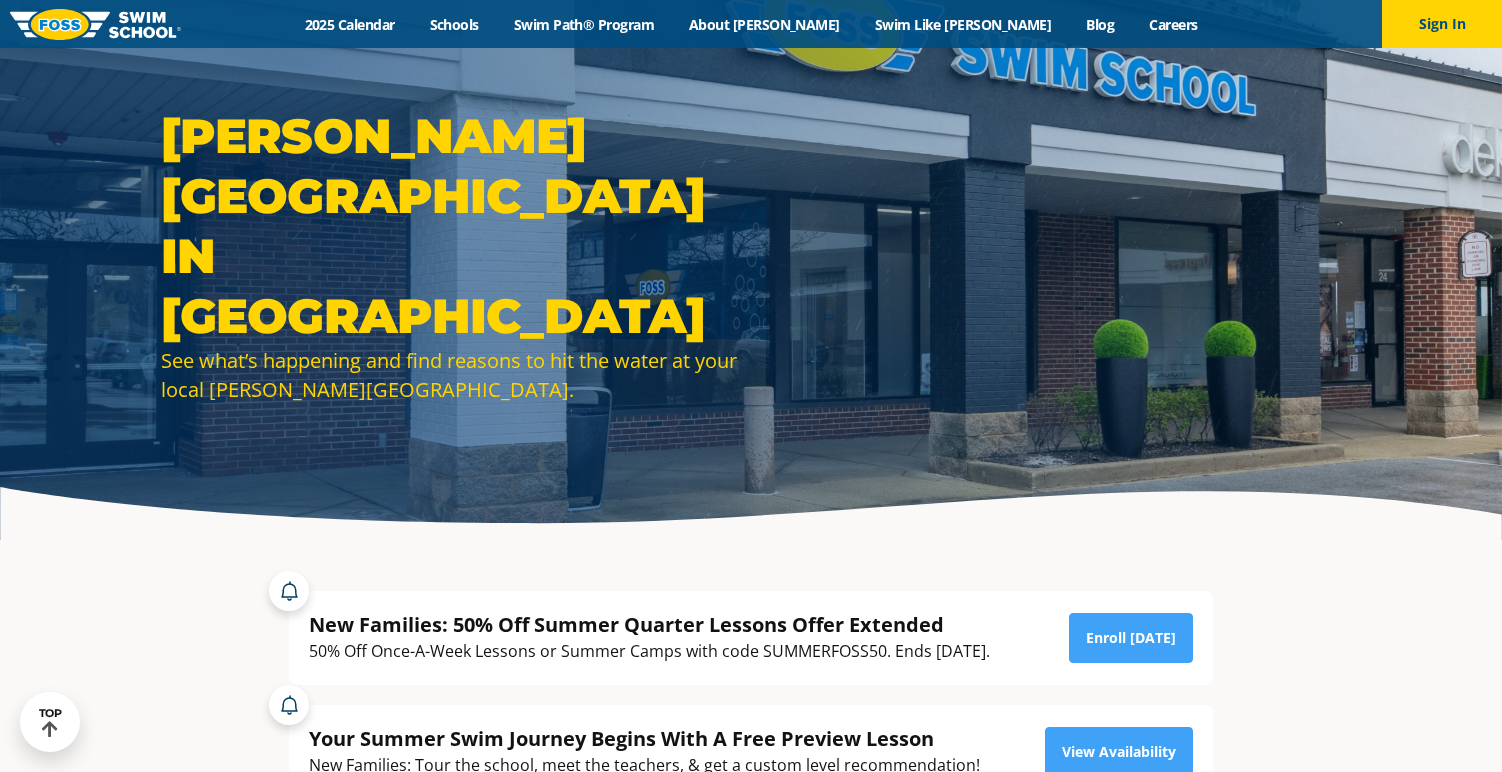 scroll, scrollTop: 323, scrollLeft: 0, axis: vertical 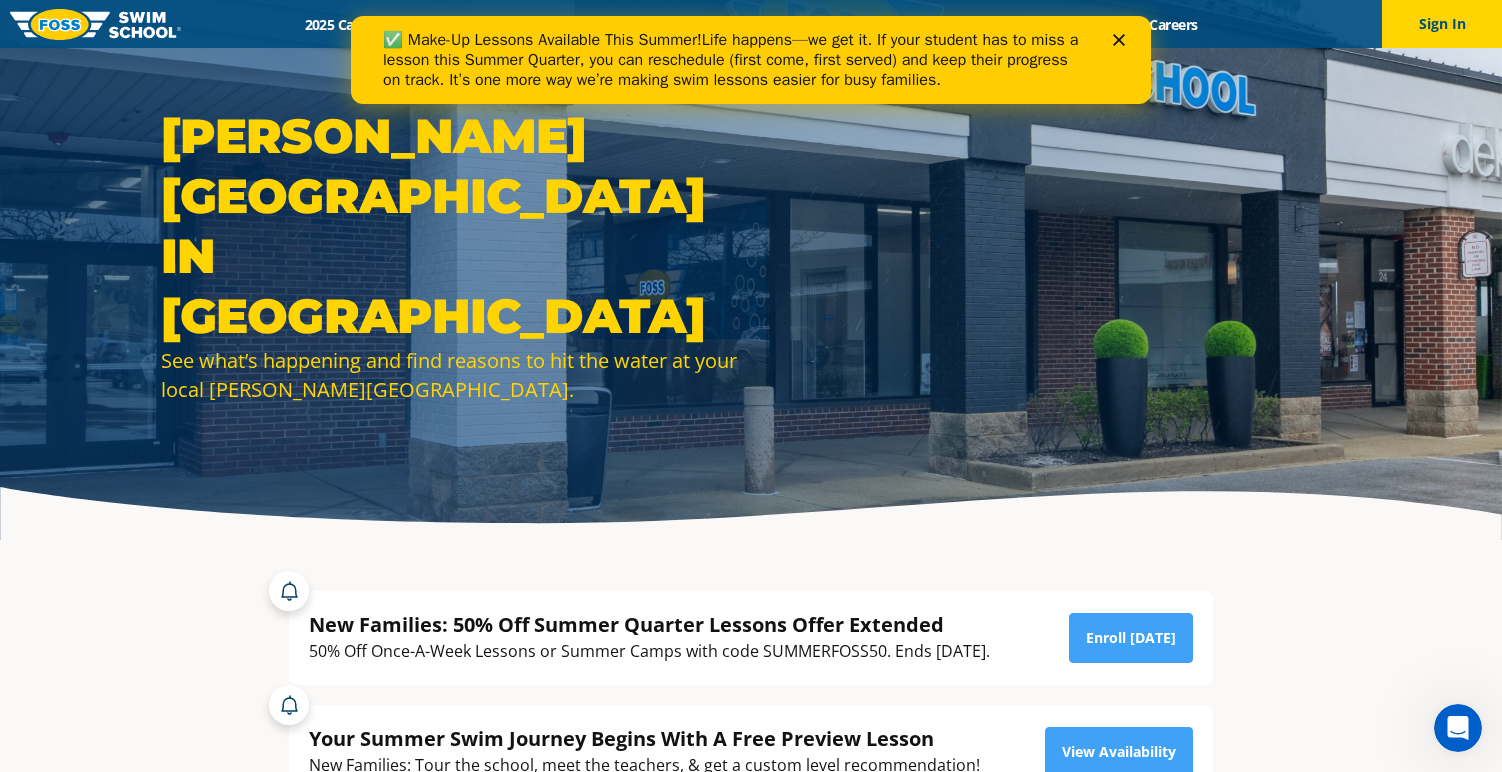 click on "FOSS Swim School in Western Springs
See what’s happening and find reasons to hit the water at your local Foss Swim School." at bounding box center (751, 270) 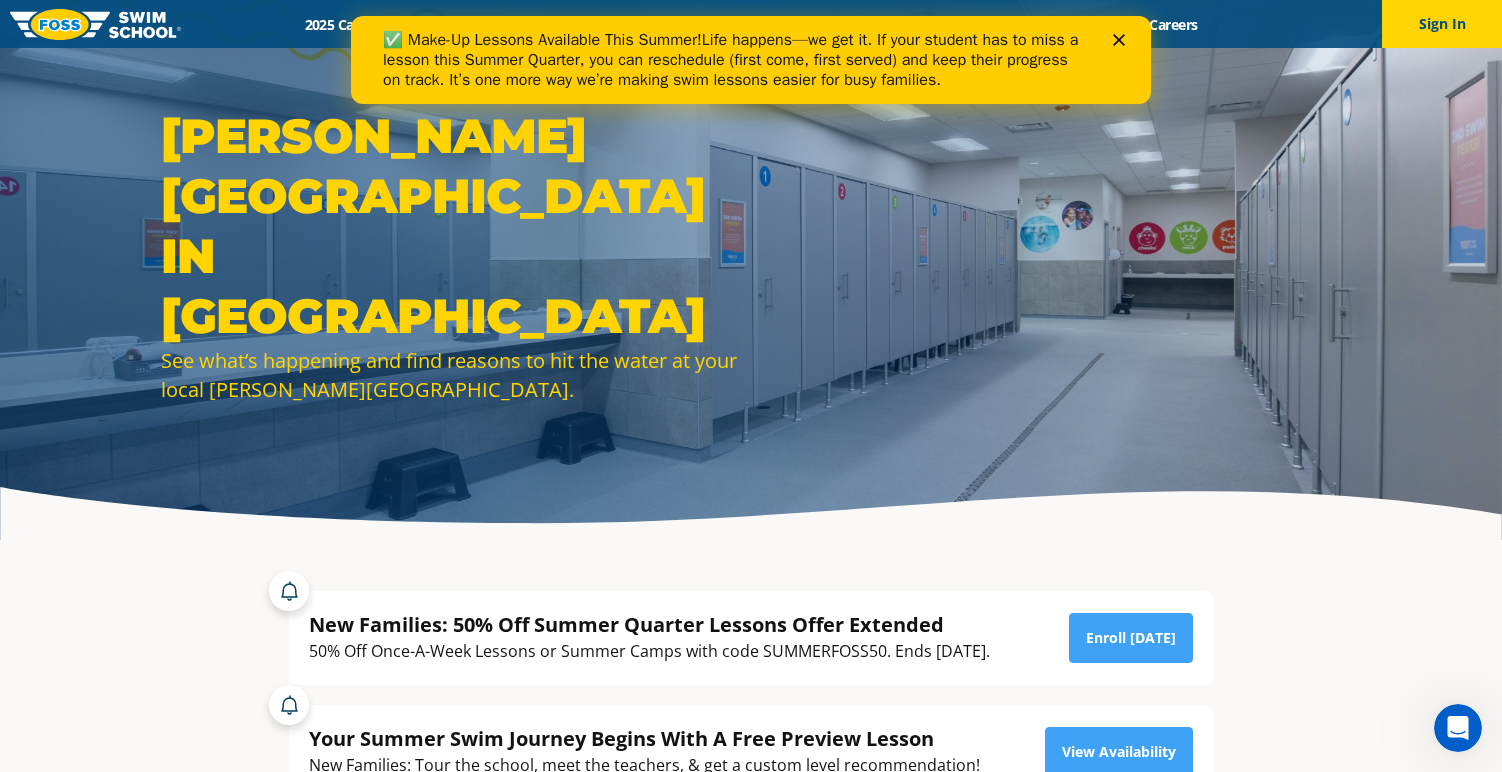 click on "FOSS Swim School in Western Springs
See what’s happening and find reasons to hit the water at your local Foss Swim School." at bounding box center (751, 270) 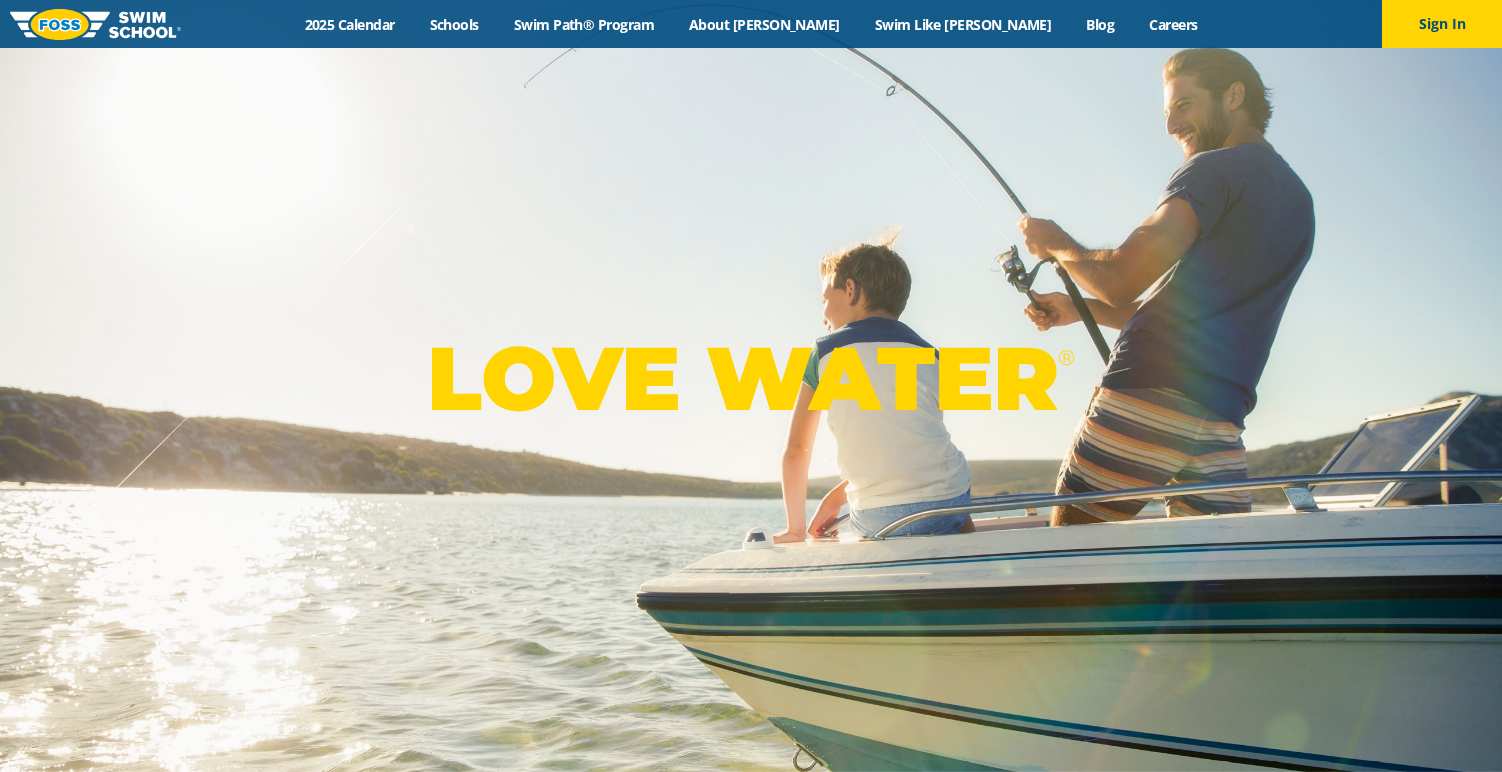scroll, scrollTop: 0, scrollLeft: 0, axis: both 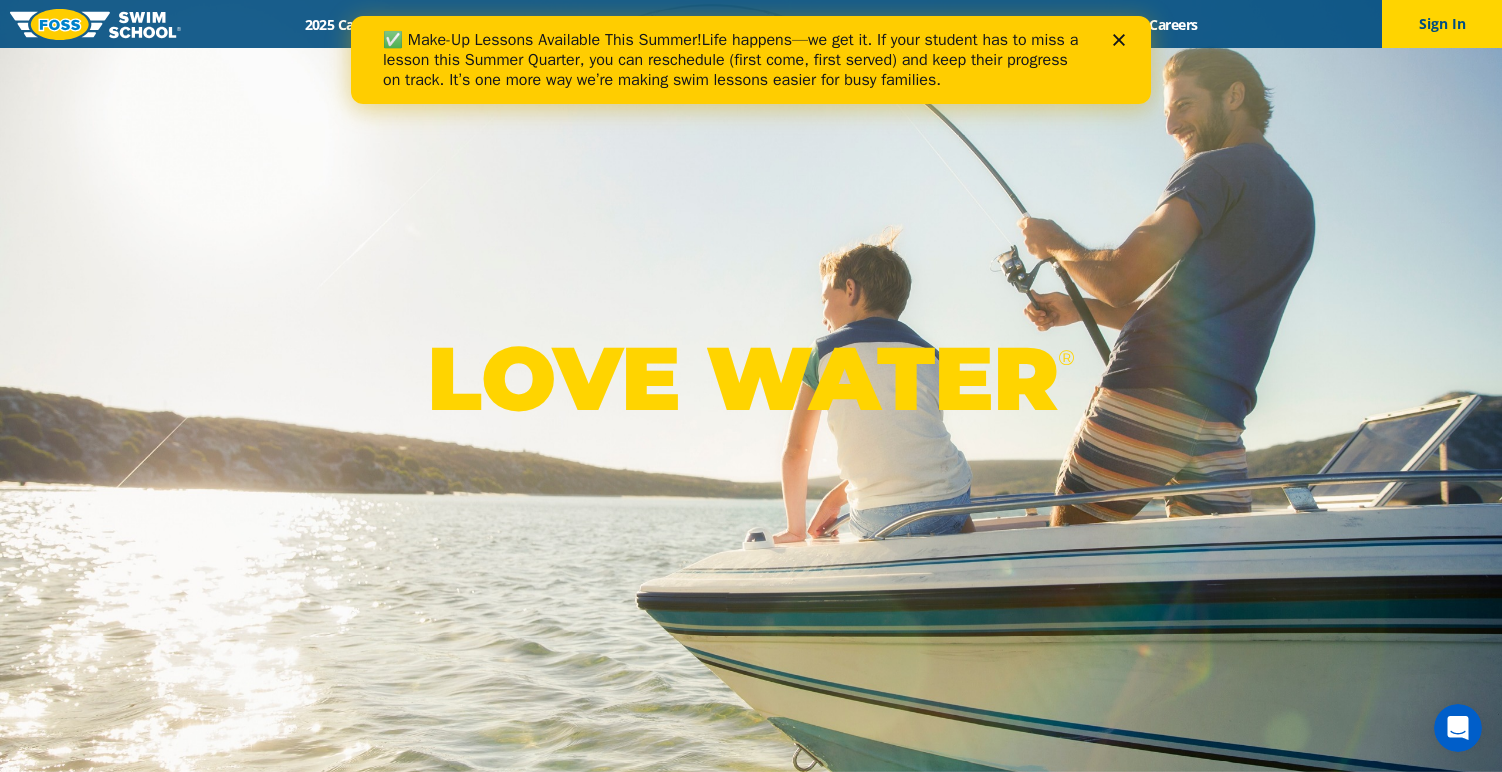 click at bounding box center (1123, 40) 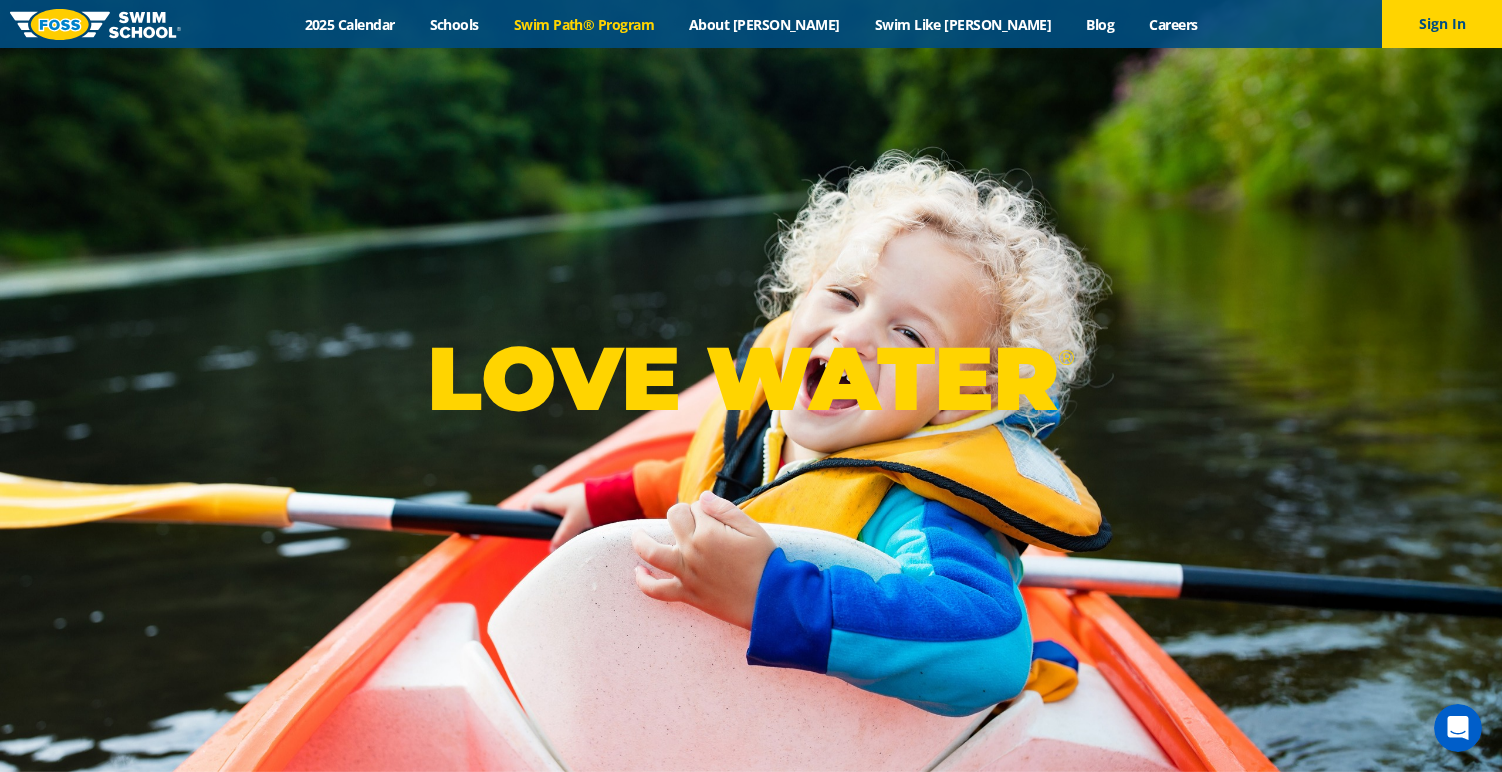 click on "Swim Path® Program" at bounding box center (583, 24) 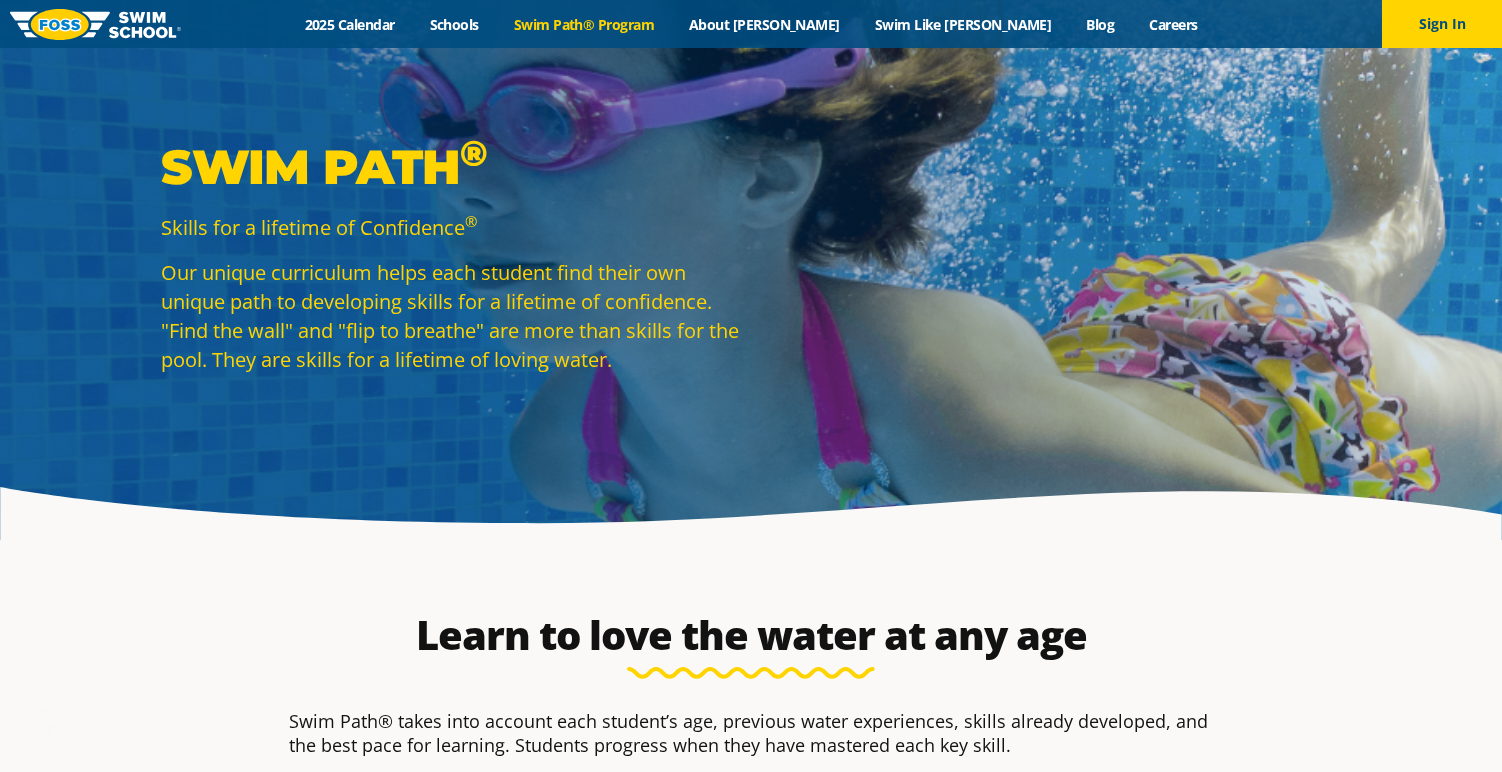 scroll, scrollTop: 133, scrollLeft: 0, axis: vertical 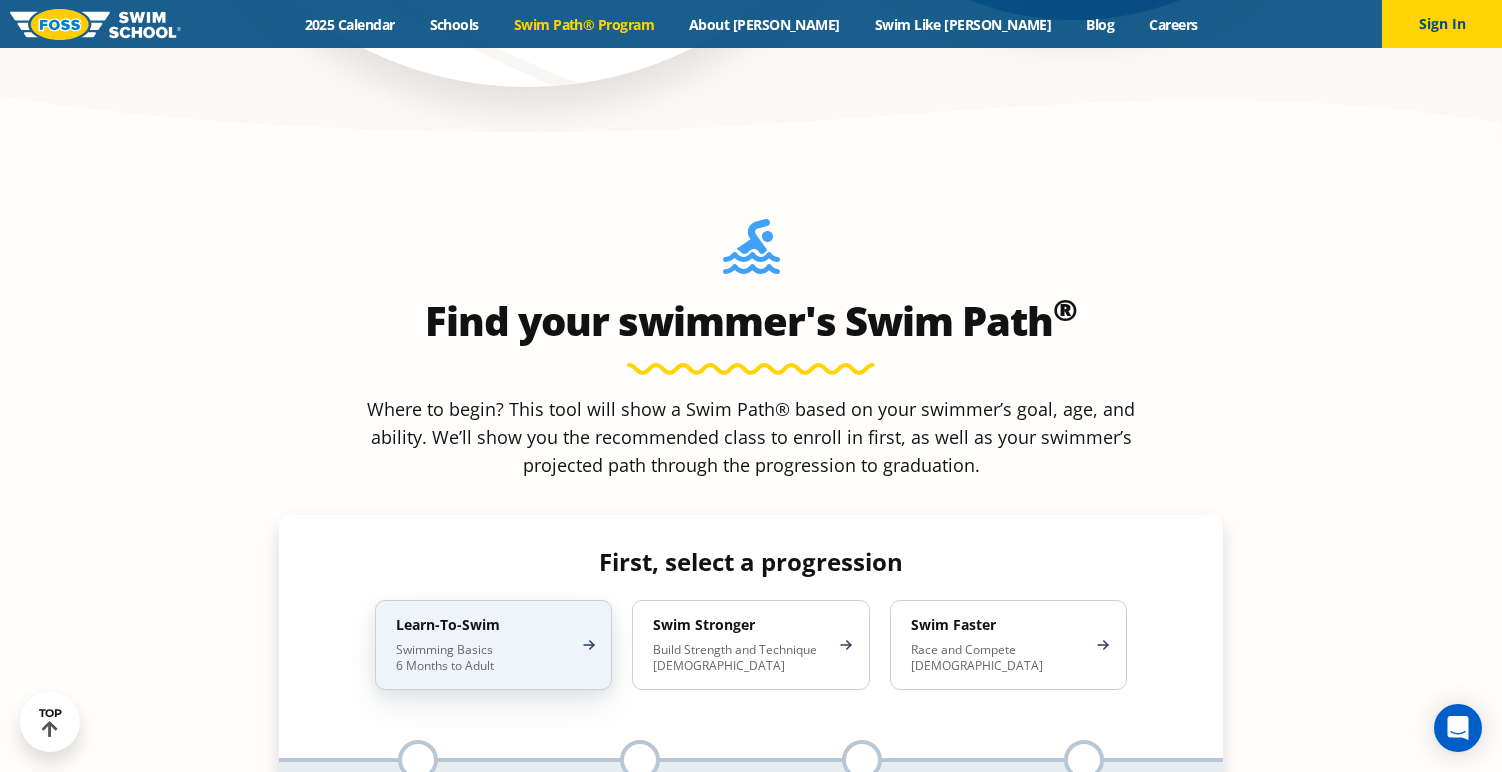 click on "Learn-To-Swim Swimming Basics 6 Months to Adult" at bounding box center (493, 645) 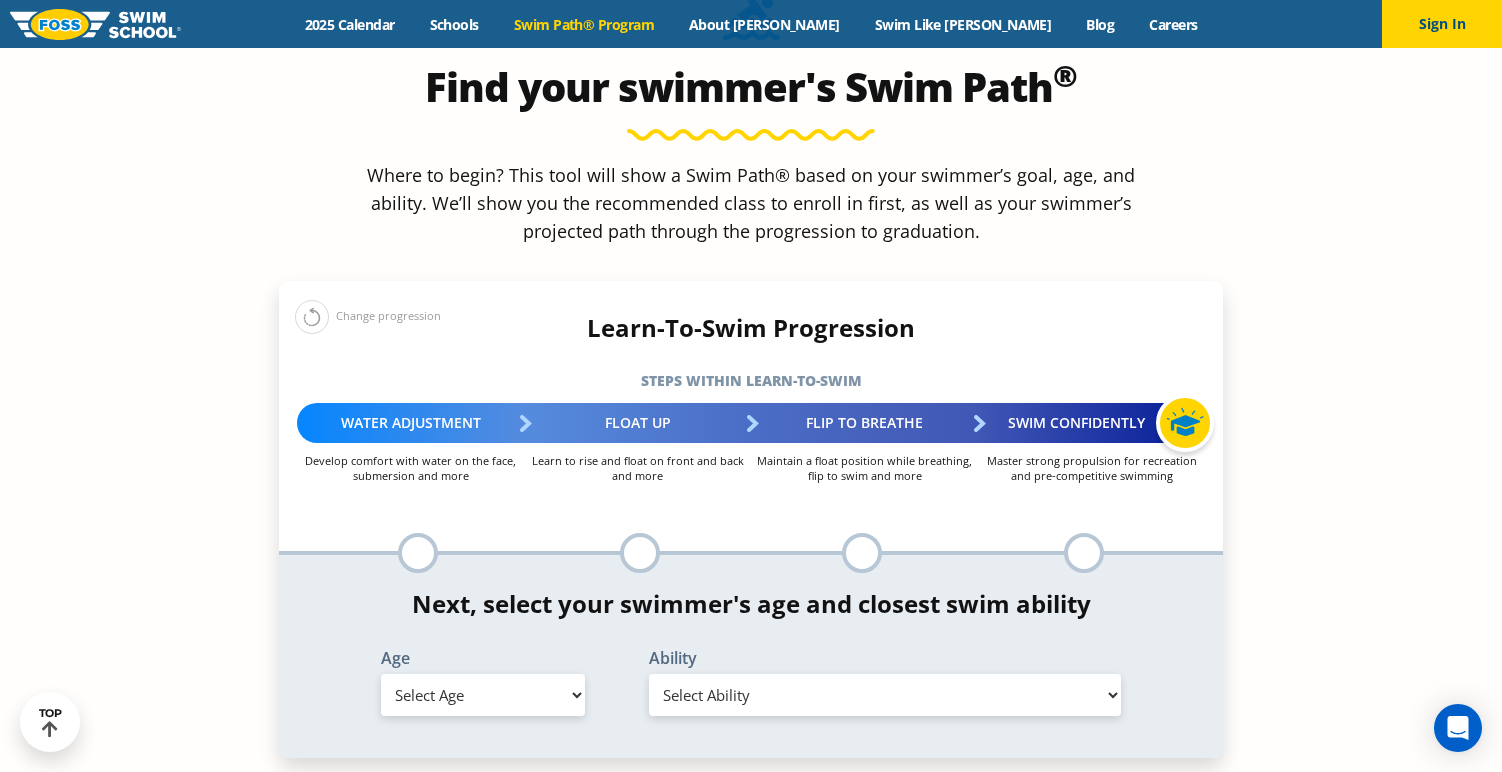 scroll, scrollTop: 1911, scrollLeft: 0, axis: vertical 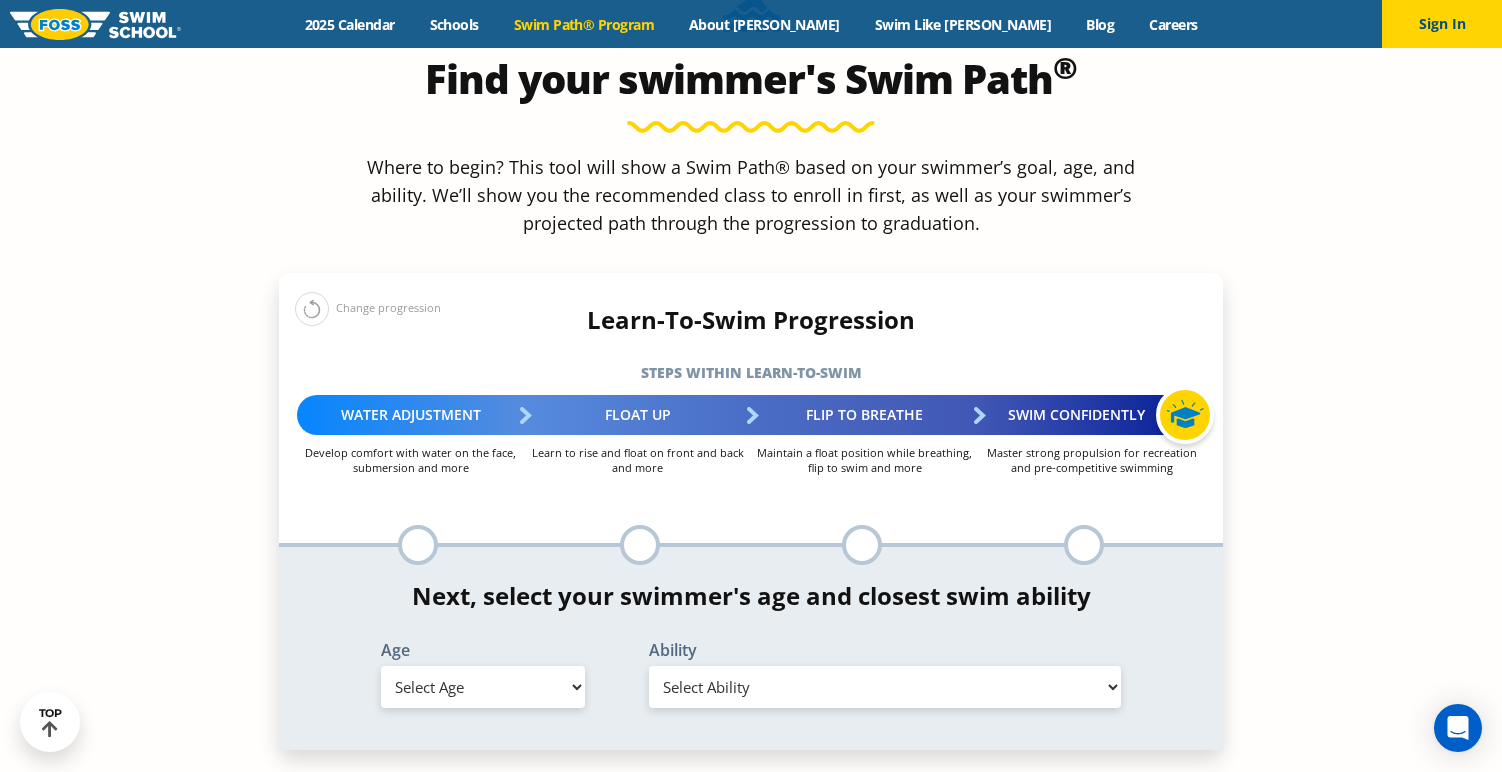 click on "Select Age 6 months - 1 year 1 year 2 years 3 years 4 years 5 years 6 years 7 years 8 years 9 years 10 years  11 years  12 years  13 years  14 years  15 years  16 years  17 years  Adult (18 years +)" at bounding box center [483, 687] 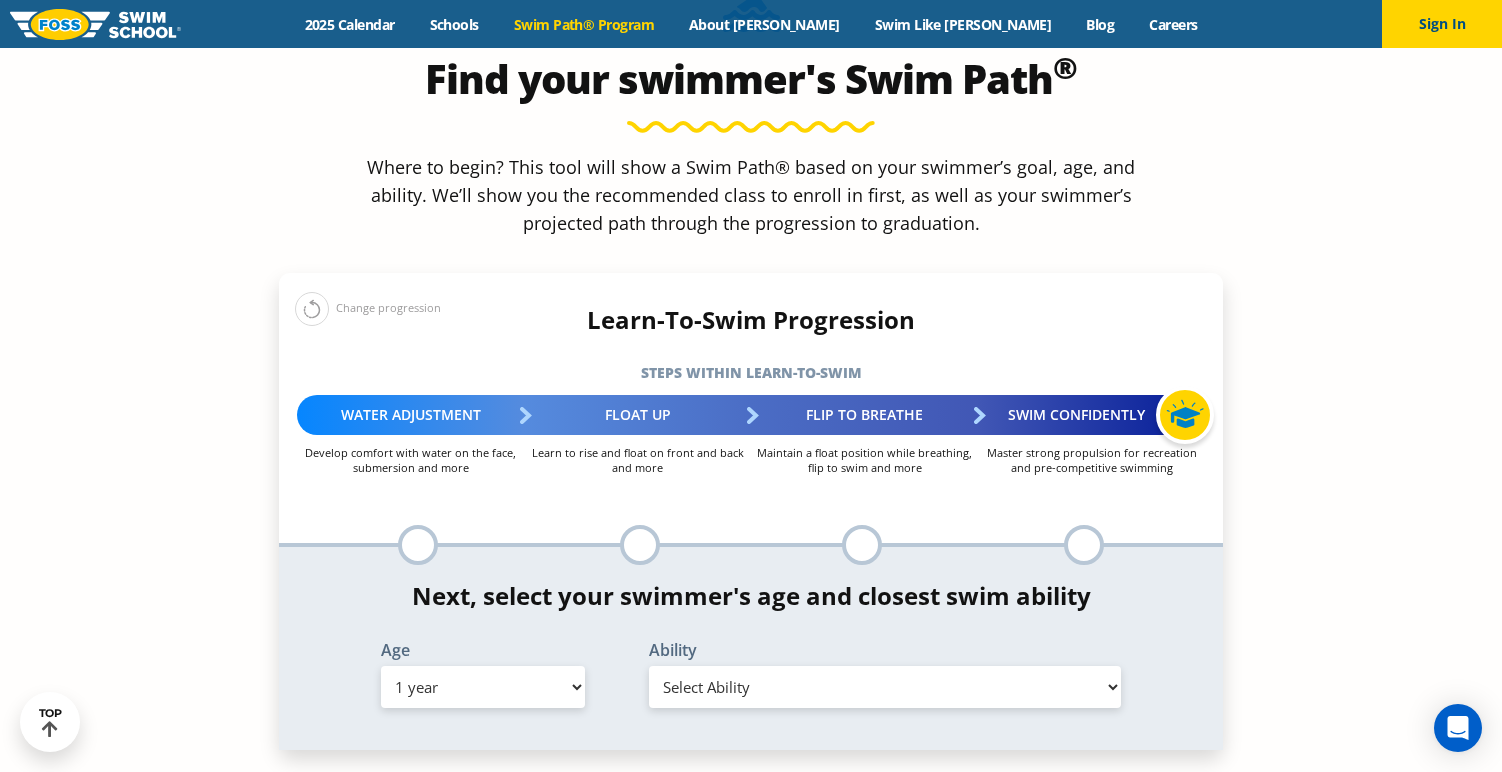 click on "Select Ability First in-water experience Comfortable with water poured over their head, but not eyes and ears Comfortable with water poured over face, eyes, and ears, and with ears in water while on back I would be comfortable if my child fell in the water and confident they could get back to the edge if an adult was nearby to assist" at bounding box center (885, 687) 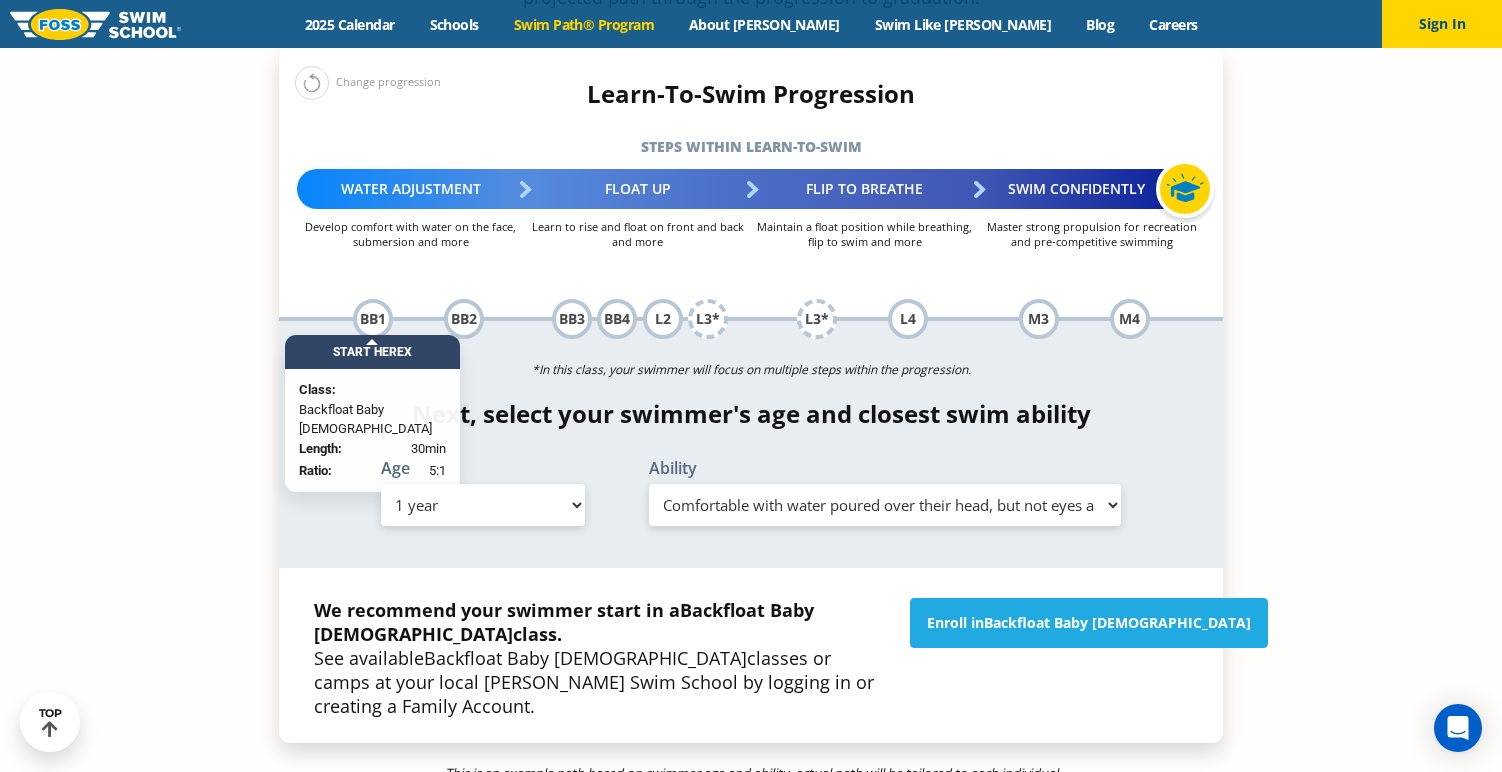 scroll, scrollTop: 2140, scrollLeft: 0, axis: vertical 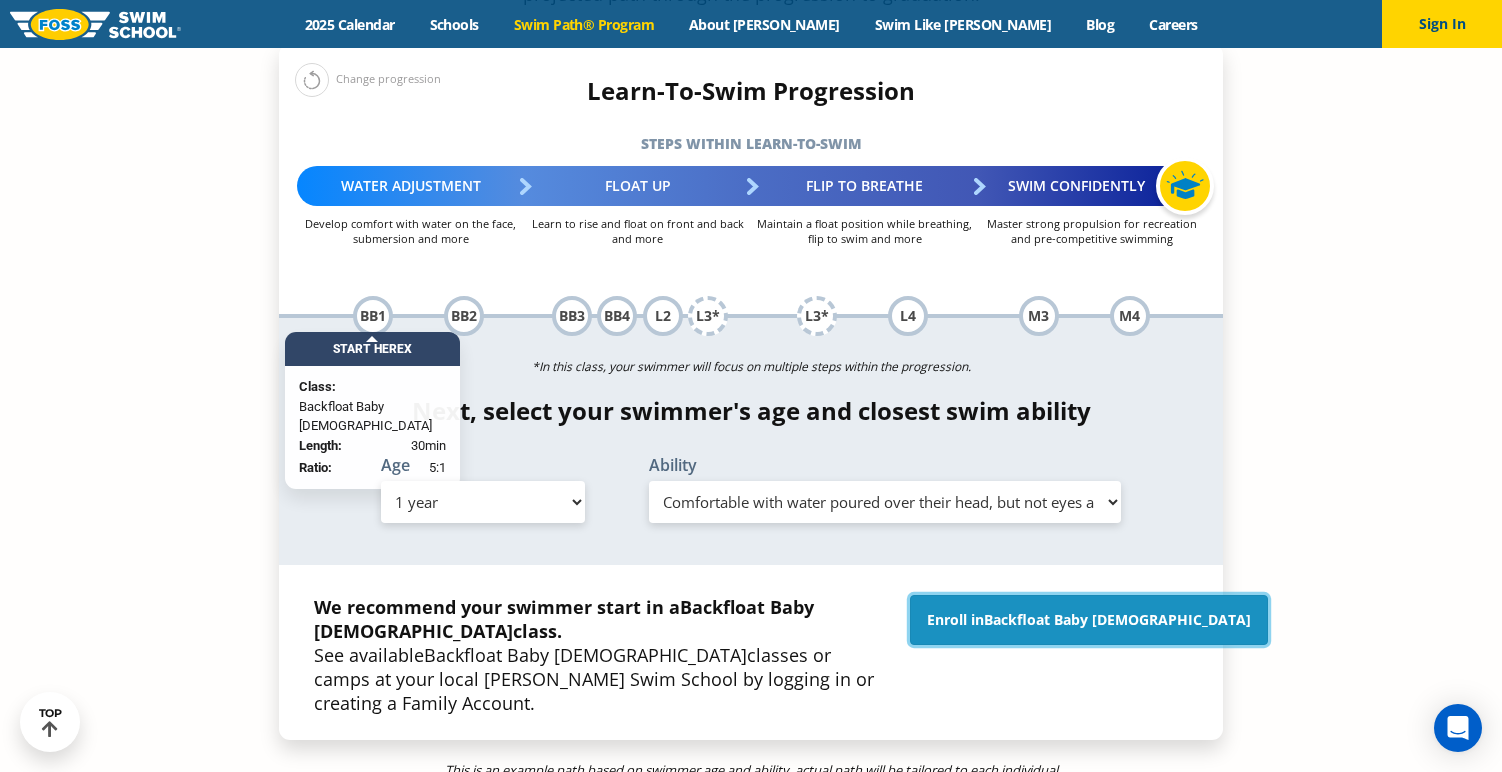 click on "Backfloat Baby 1" at bounding box center (1117, 619) 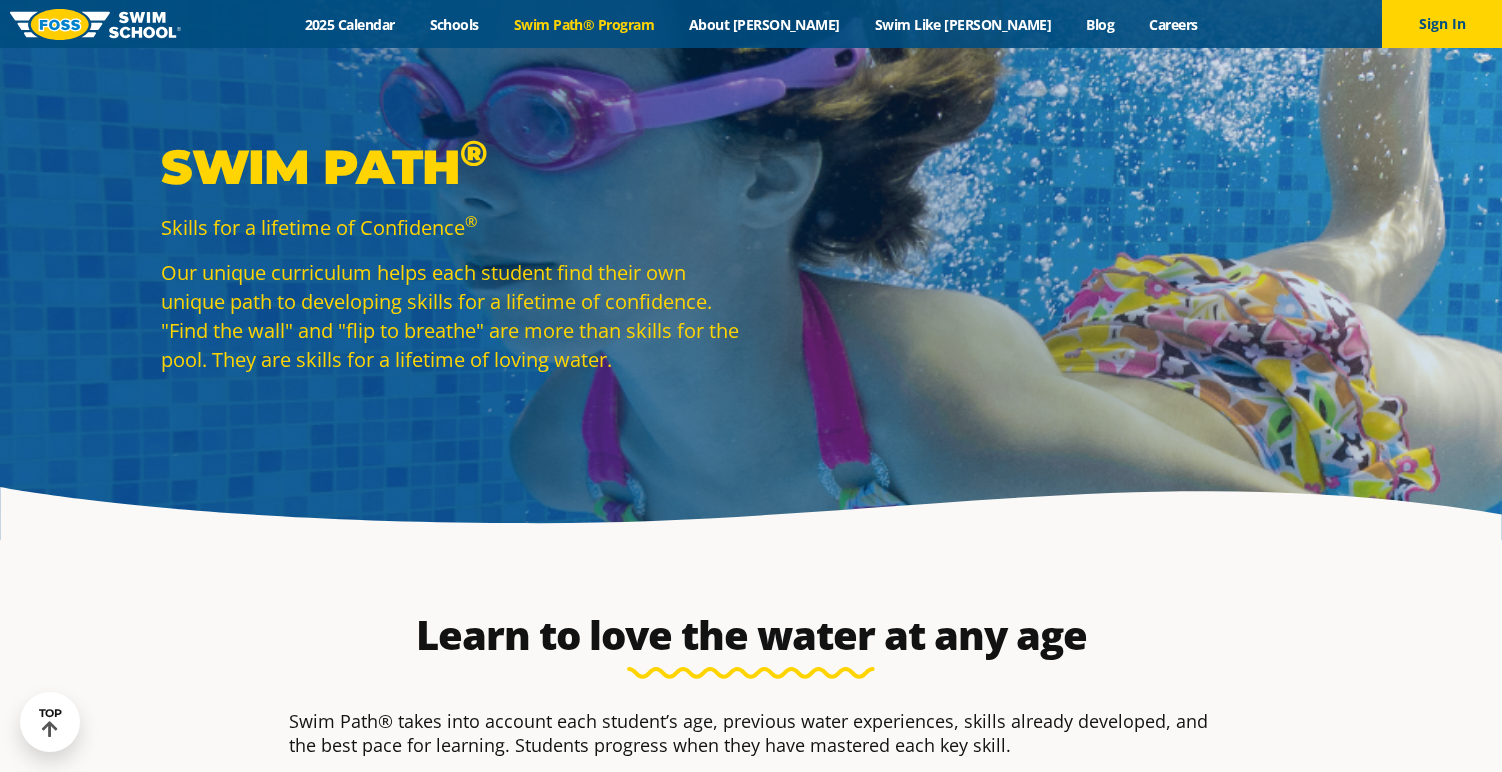 scroll, scrollTop: 2140, scrollLeft: 0, axis: vertical 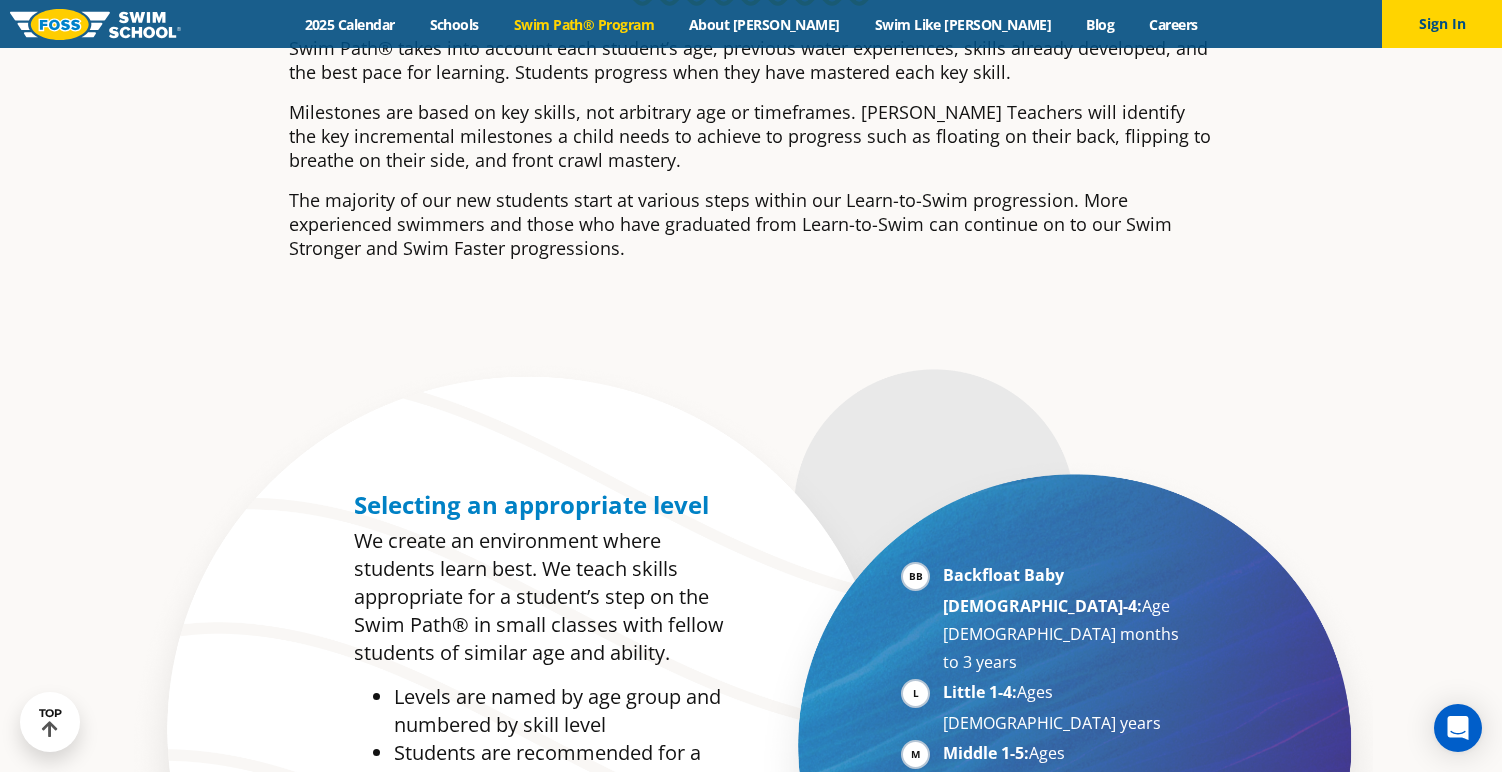 click on "Swim Path® Program" at bounding box center (583, 24) 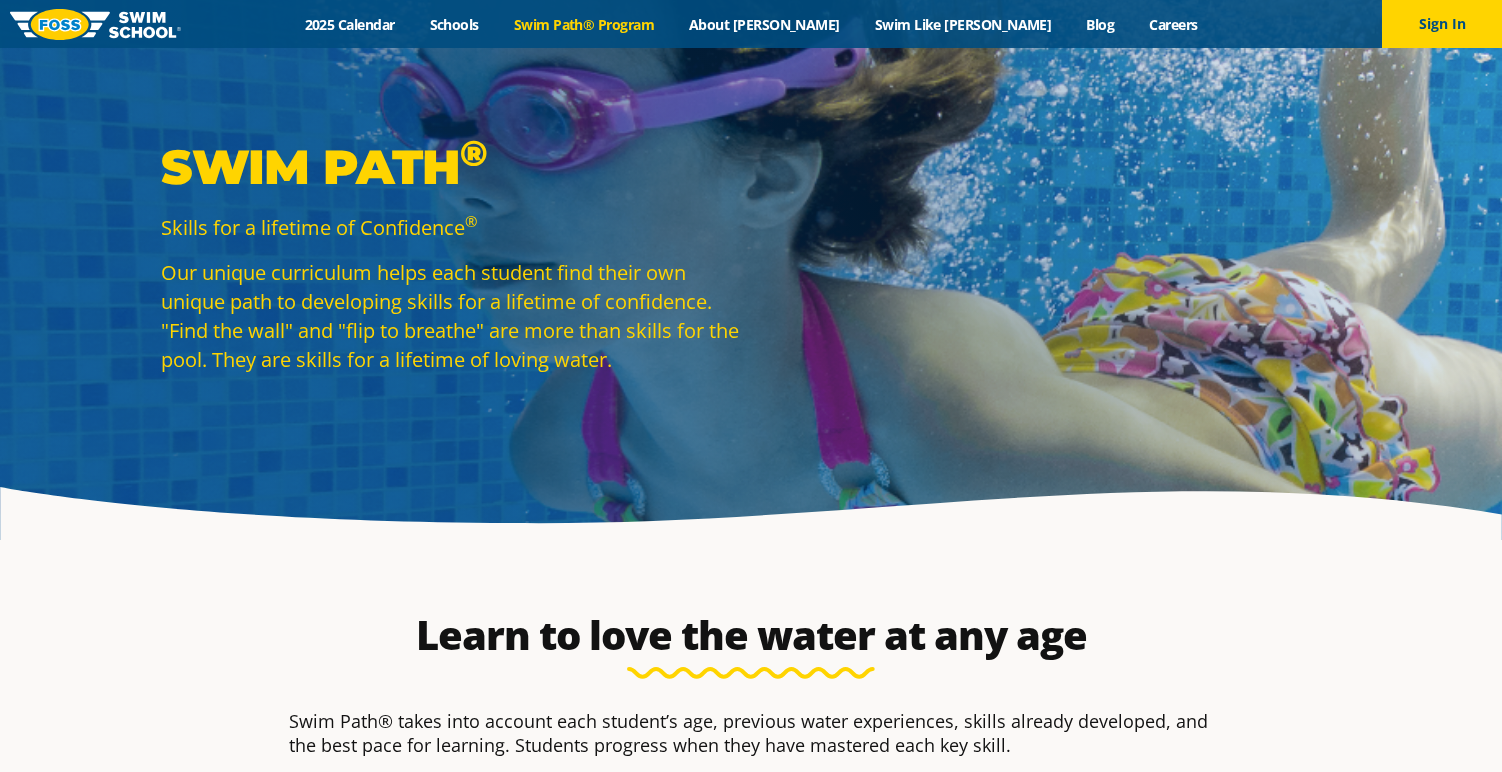 scroll, scrollTop: 0, scrollLeft: 0, axis: both 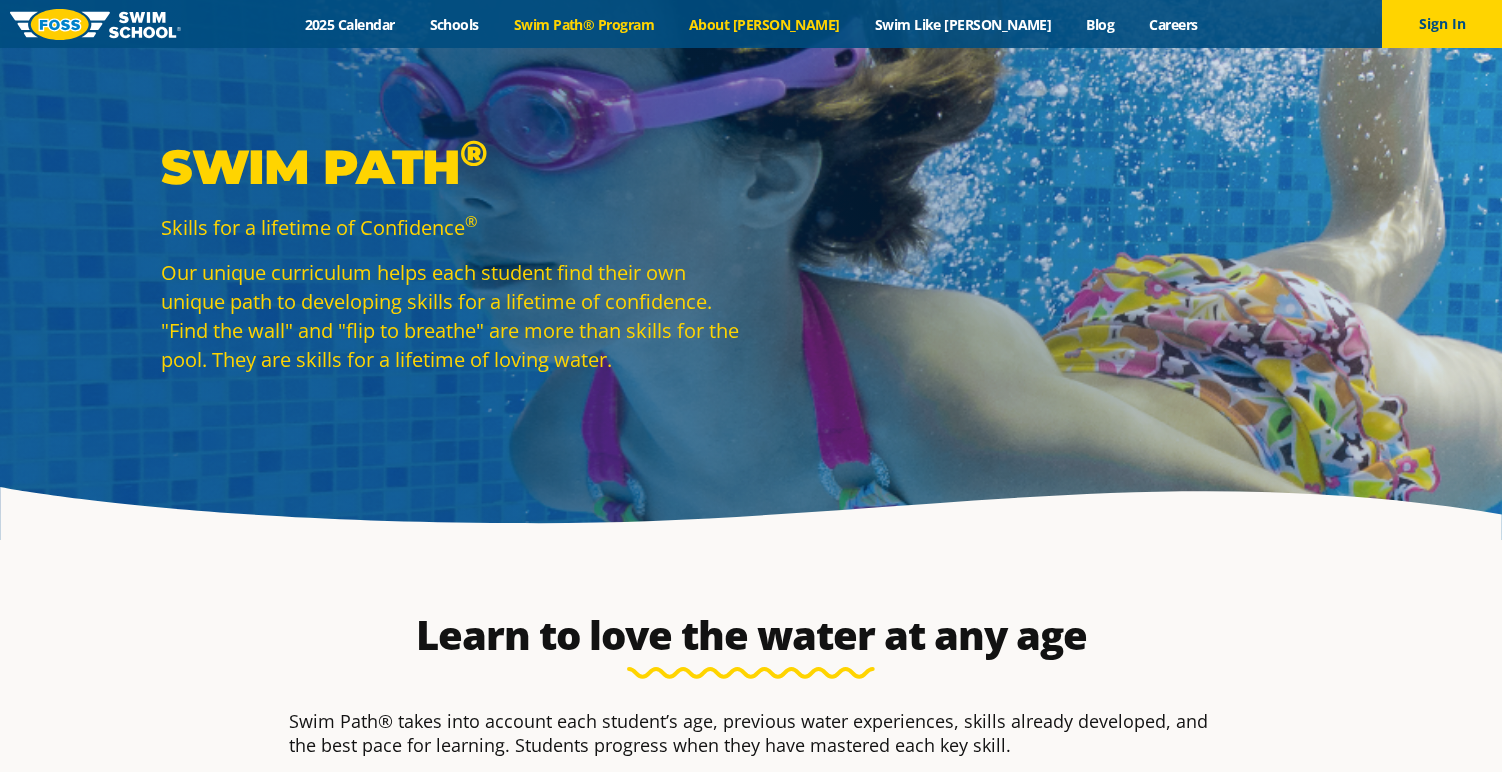 click on "About [PERSON_NAME]" at bounding box center [765, 24] 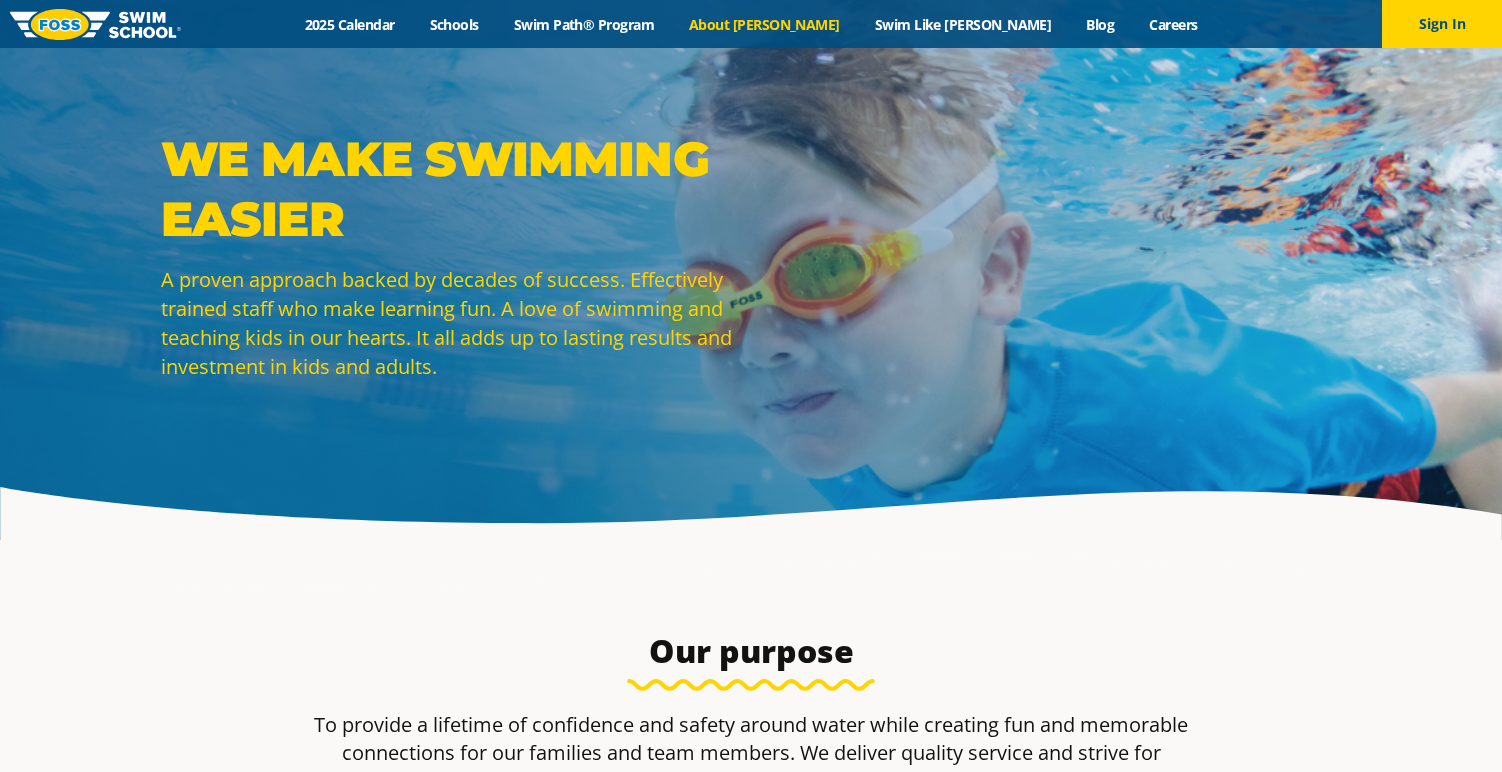 scroll, scrollTop: 0, scrollLeft: 0, axis: both 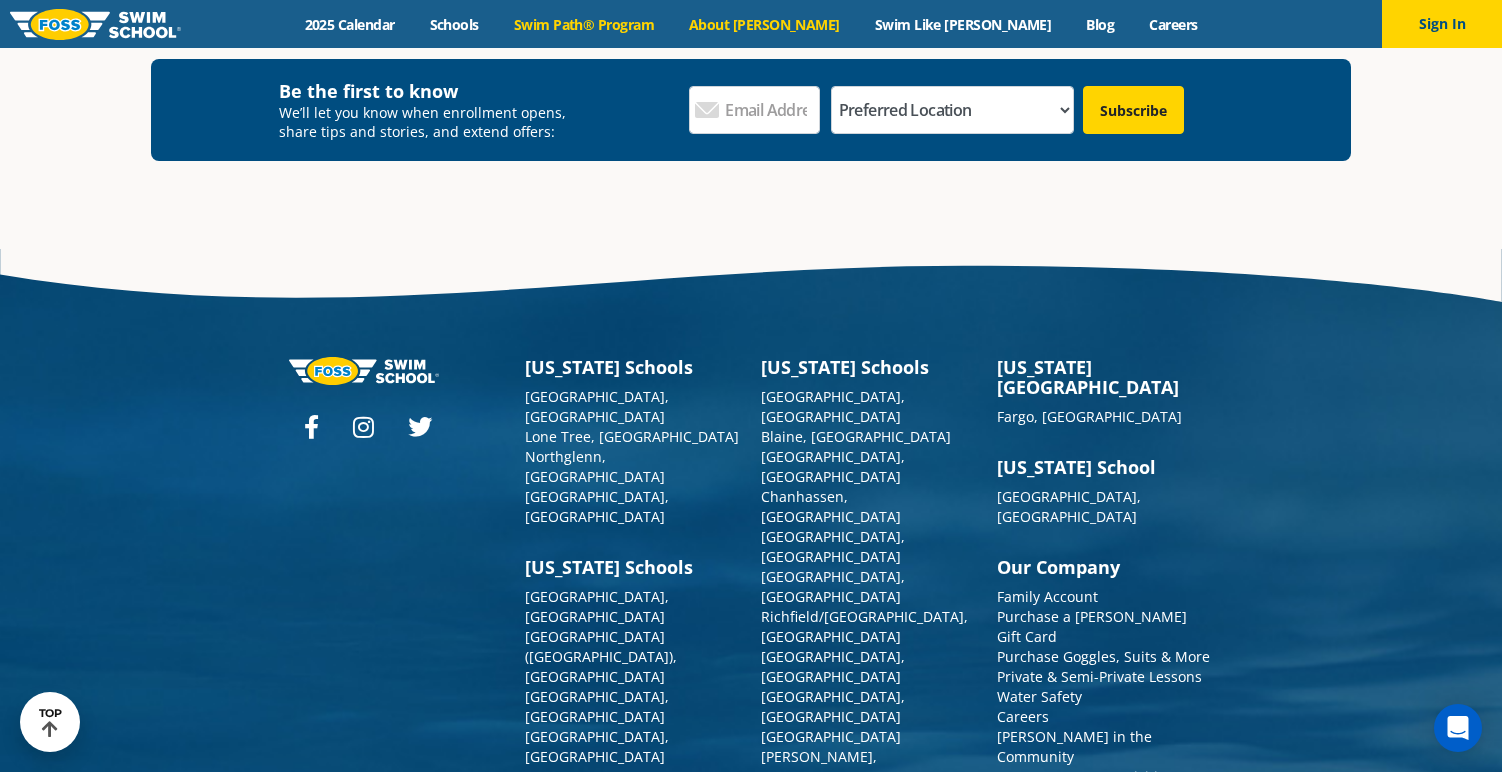 click on "Swim Path® Program" at bounding box center (583, 24) 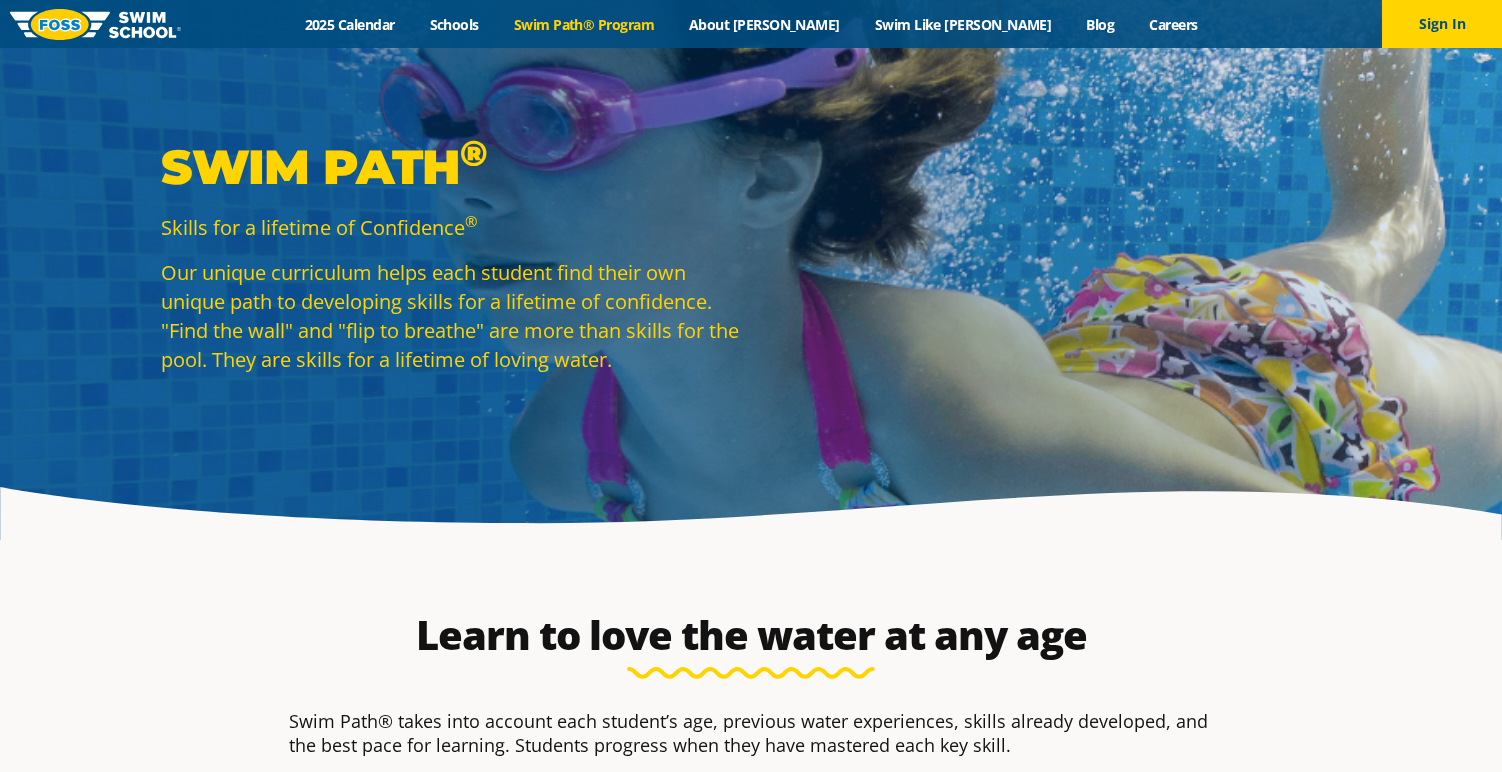 scroll, scrollTop: 0, scrollLeft: 0, axis: both 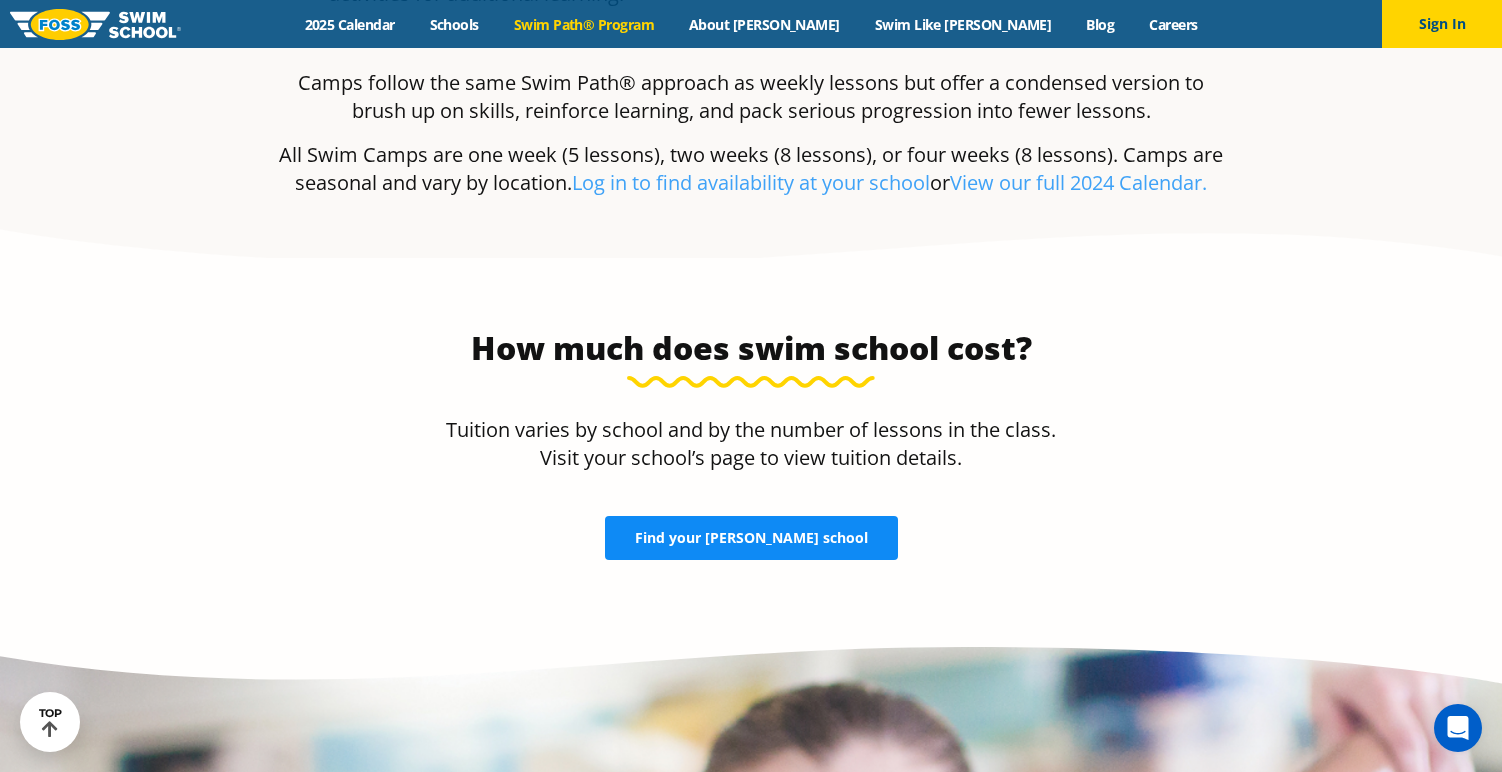 click on "Find your FOSS school" at bounding box center [751, 538] 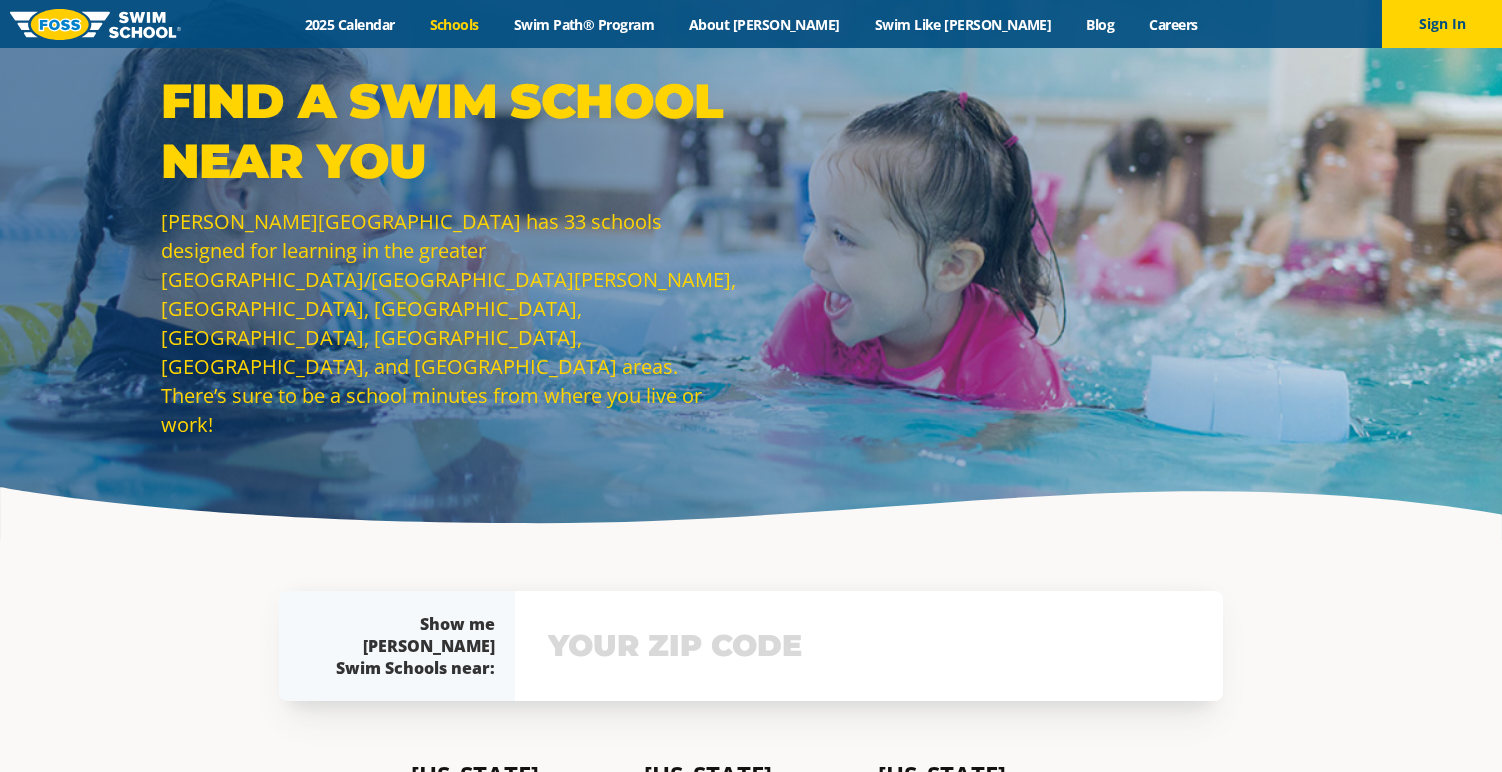 scroll, scrollTop: 76, scrollLeft: 0, axis: vertical 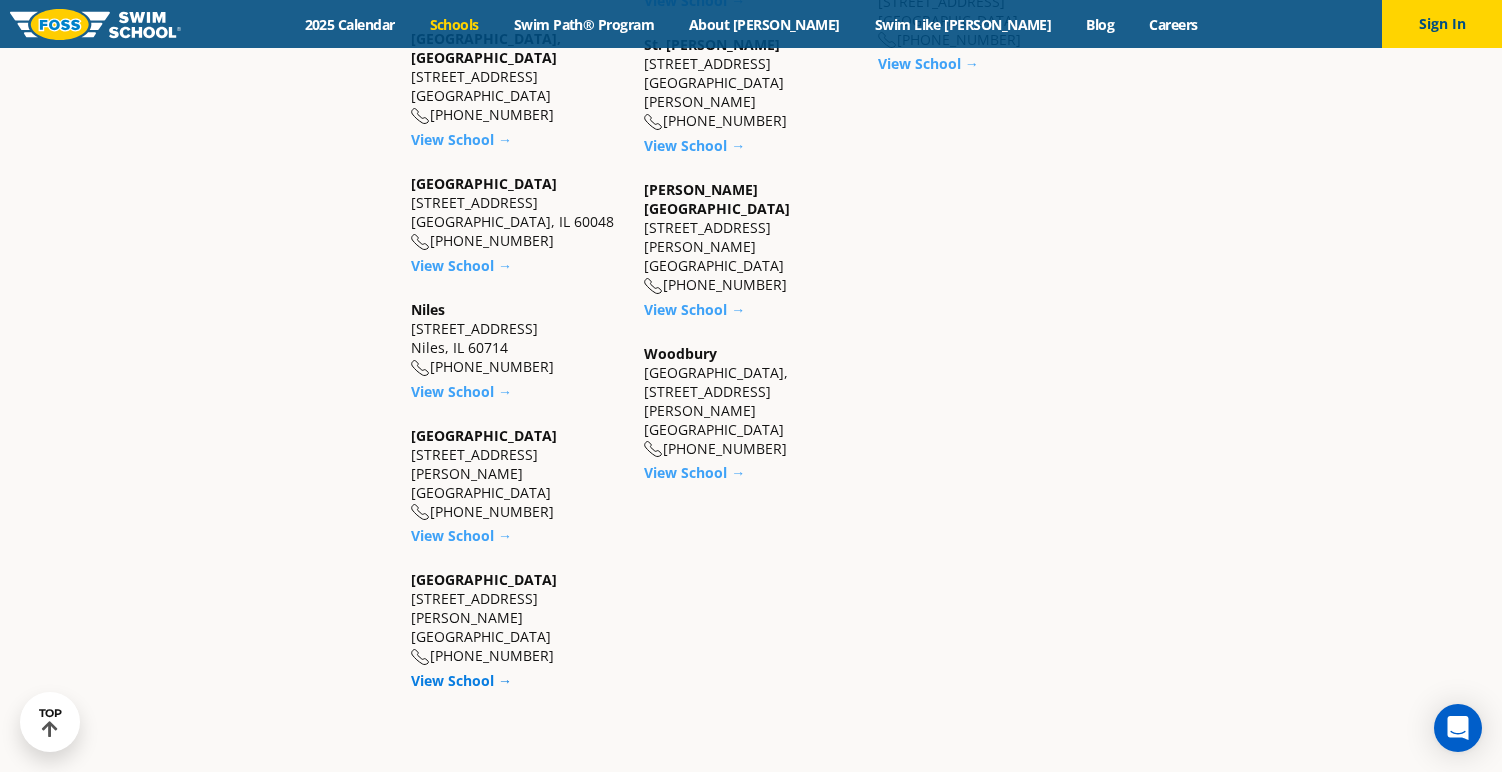 click on "View School →" at bounding box center (461, 680) 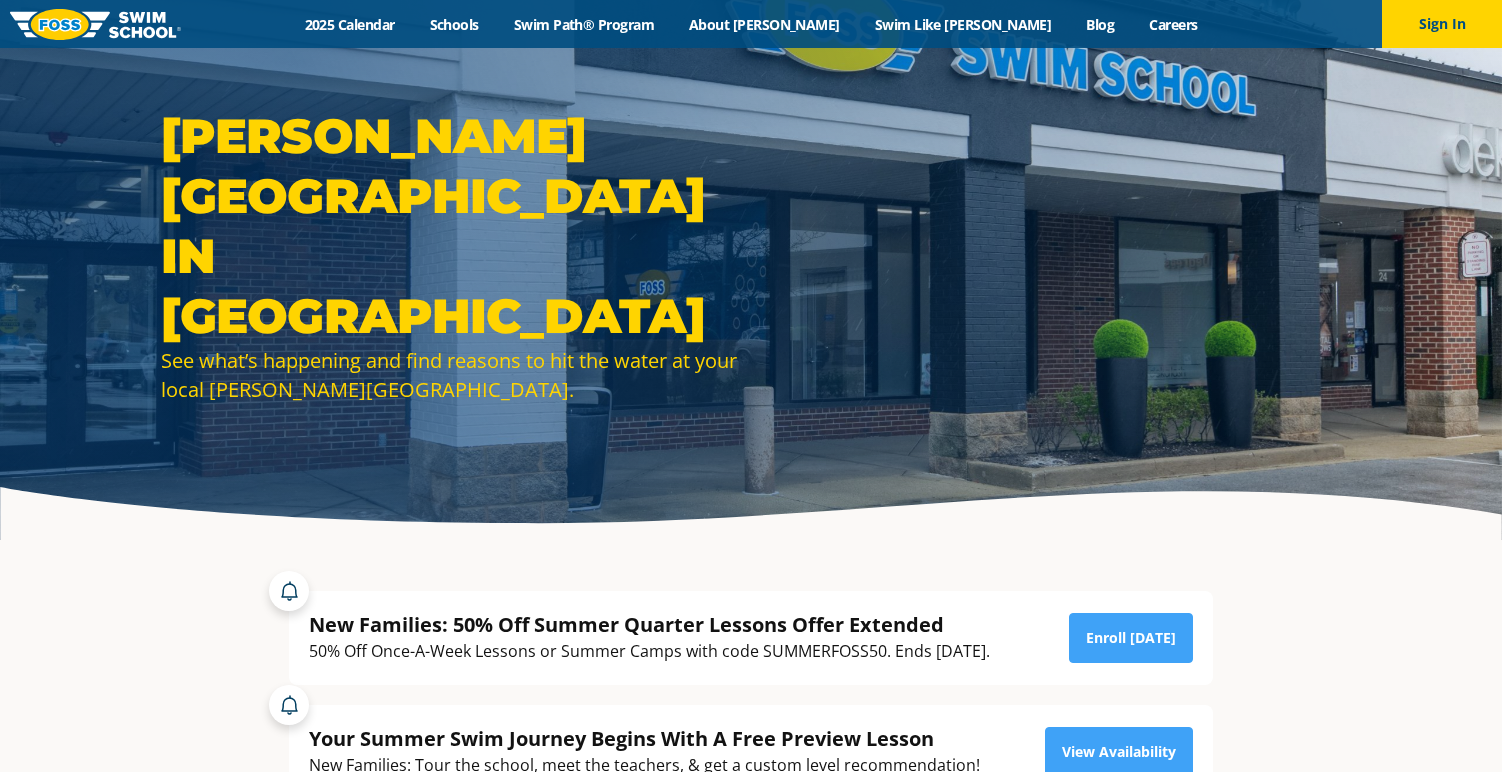 scroll, scrollTop: 281, scrollLeft: 0, axis: vertical 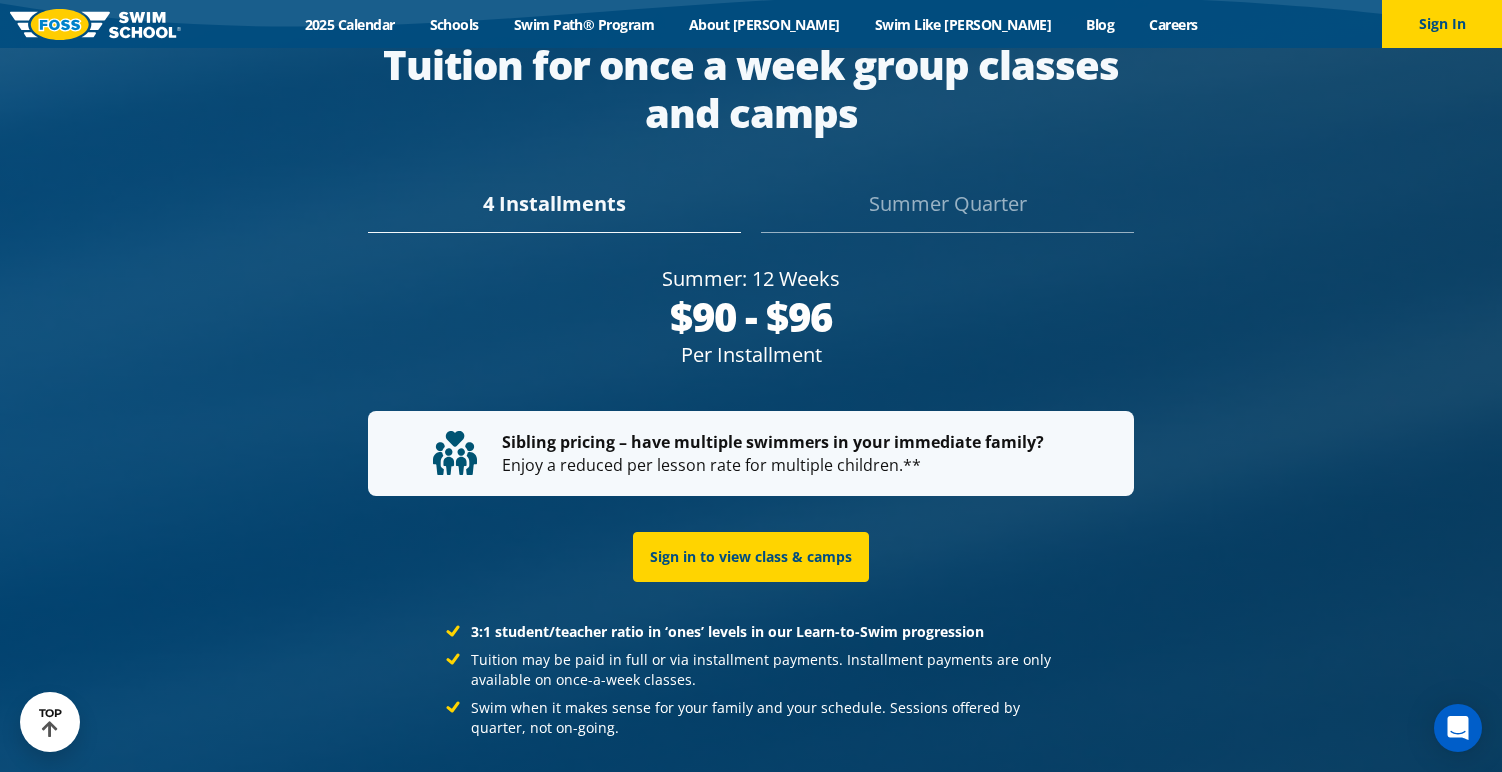 click on "Summer Quarter" at bounding box center [947, 211] 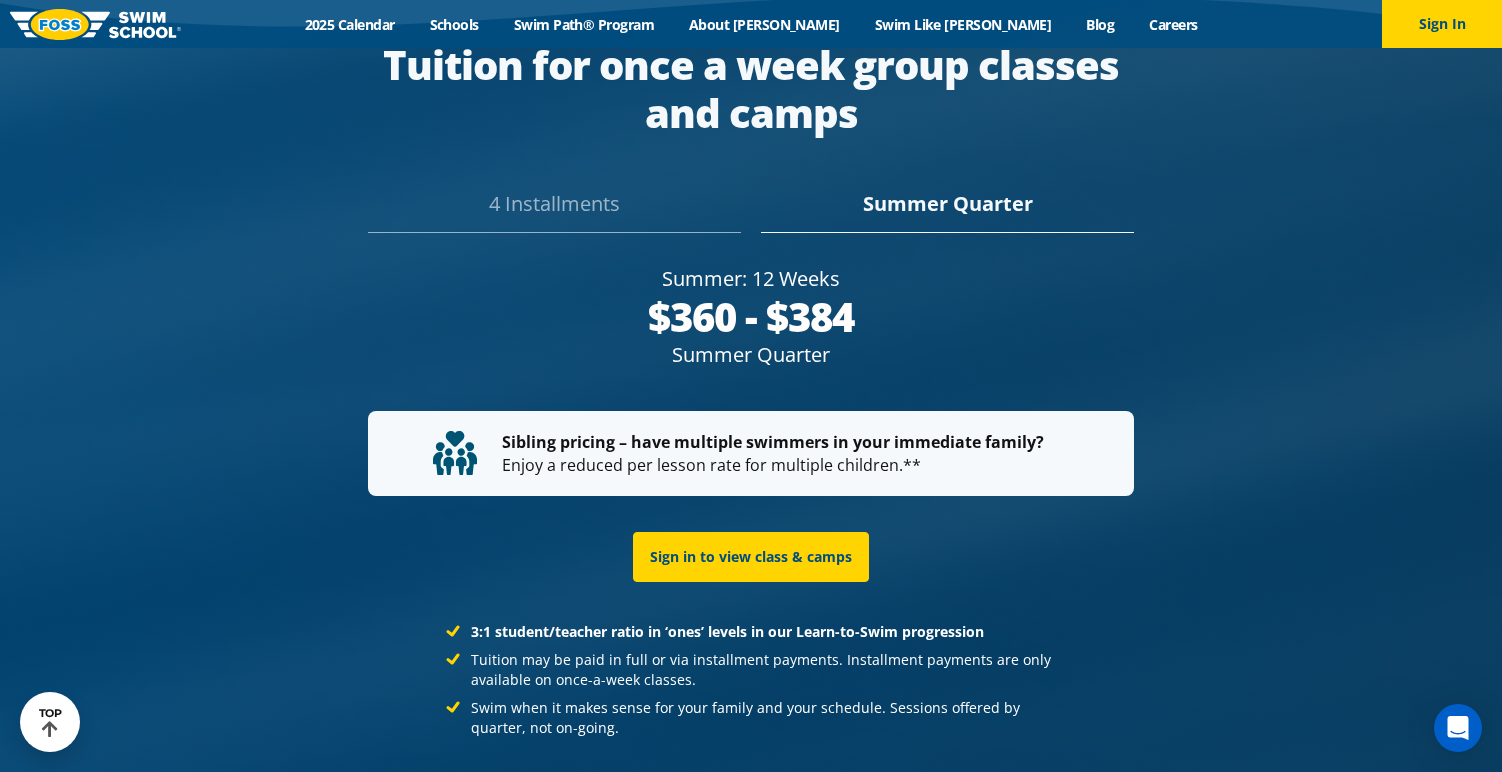 click on "4 Installments" at bounding box center (554, 211) 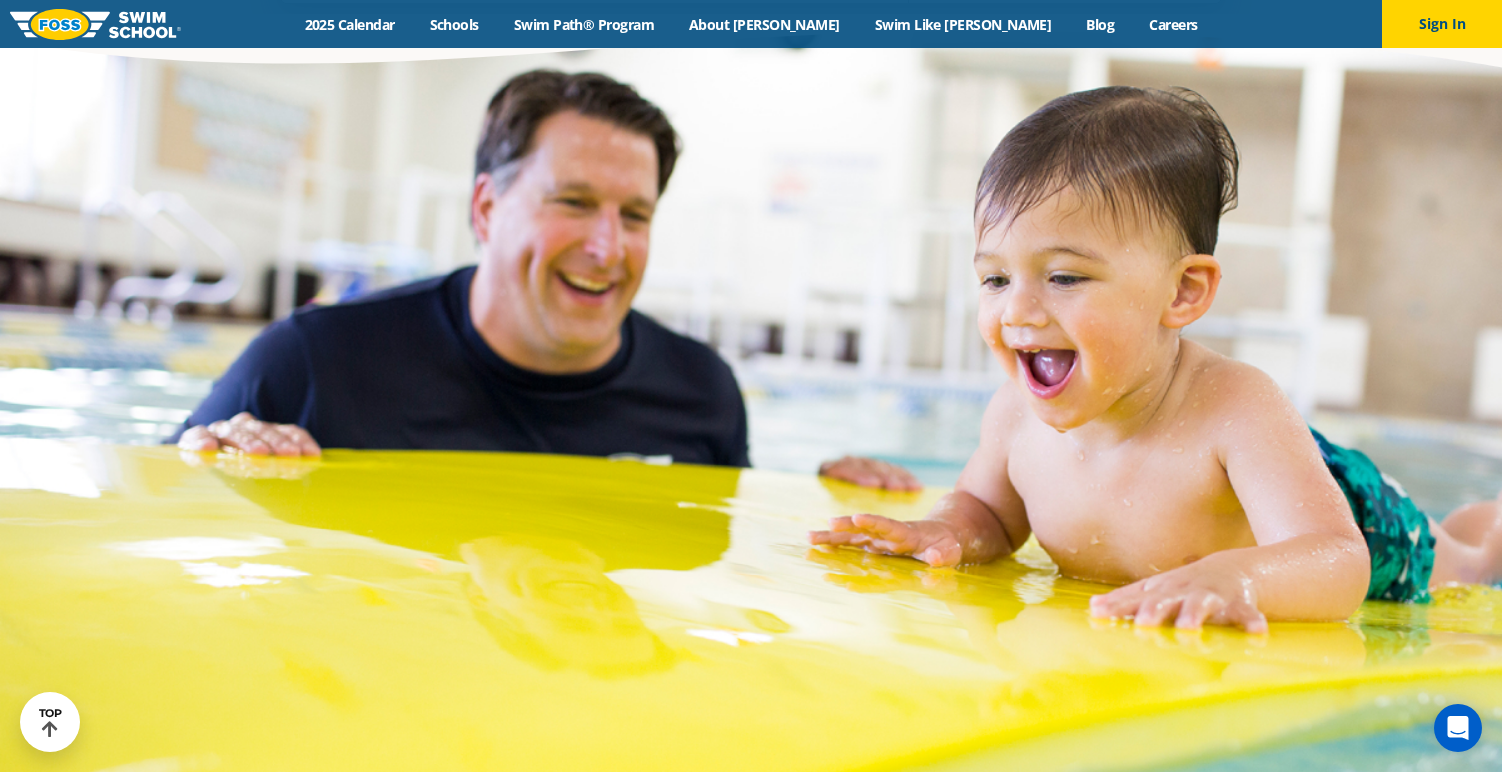 scroll, scrollTop: 5819, scrollLeft: 0, axis: vertical 